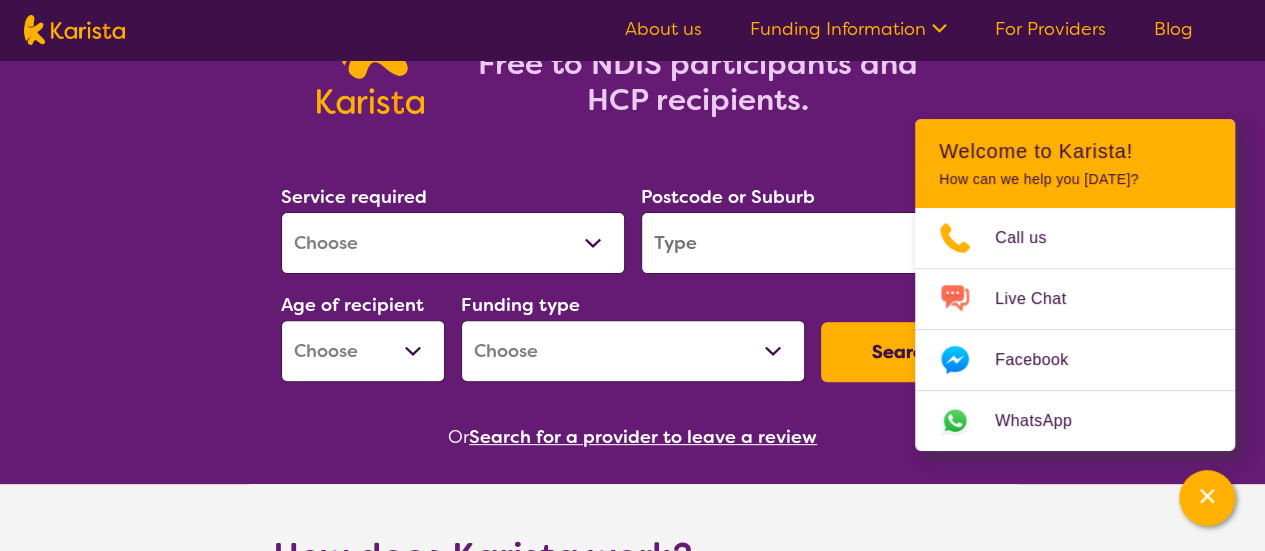 scroll, scrollTop: 200, scrollLeft: 0, axis: vertical 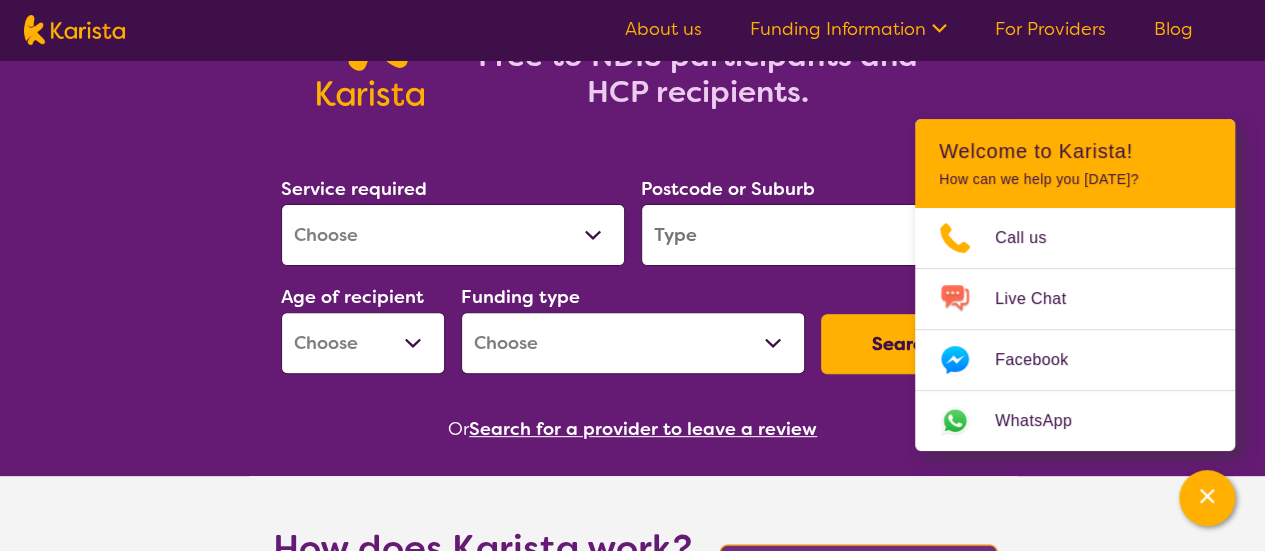 click on "Search for services. Free to NDIS participants and HCP recipients." at bounding box center (632, 14) 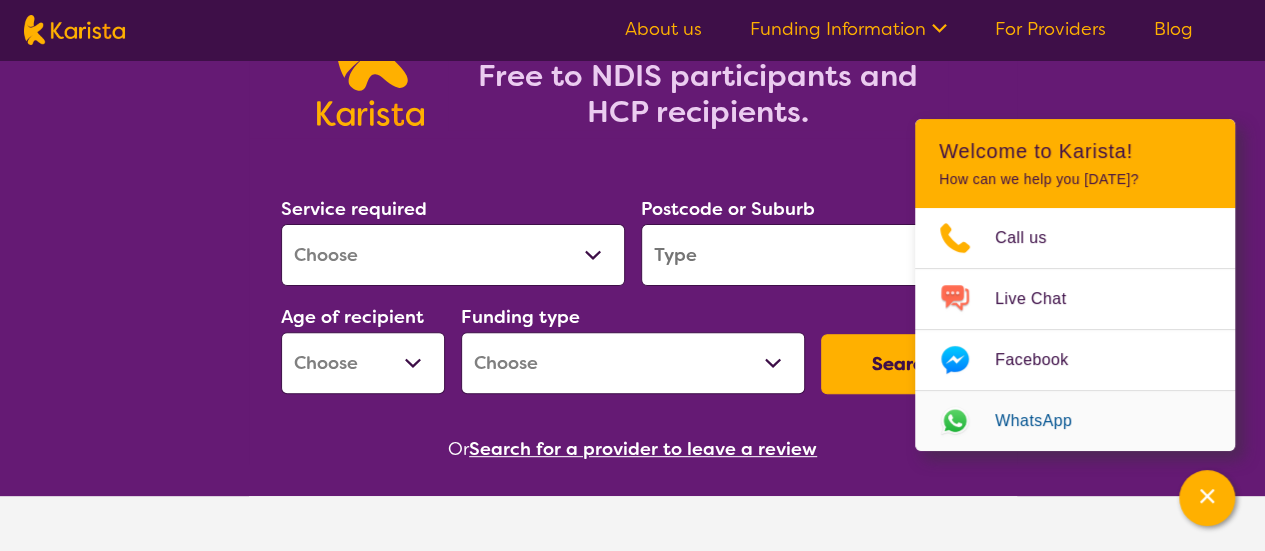 scroll, scrollTop: 300, scrollLeft: 0, axis: vertical 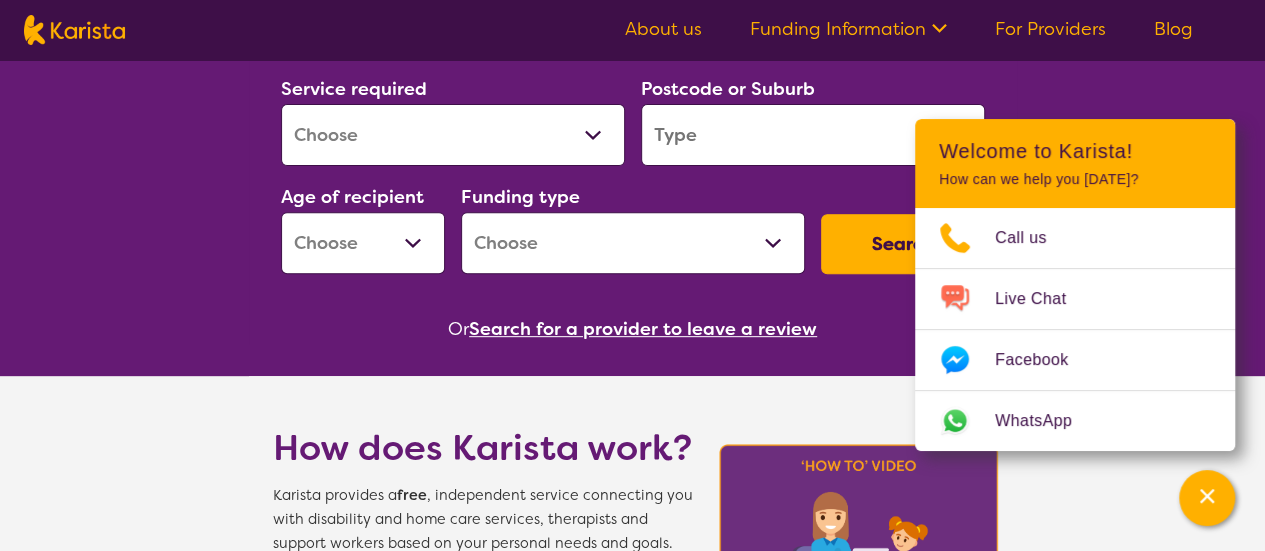 click on "How does Karista work? Karista provides a  free , independent service connecting you with disability and home care services, therapists and support workers based on your personal needs and goals. Our Client Services team are experienced in finding and connecting NDIS and Home Care Package (HCP) participants to supports with availability. X 1 Let us know what supports you need Complete the online form, call us on  [PHONE_NUMBER]  or live-chat with us to let us know about your needs, funding and location. 2 We connect you with providers with availability The Karista Client Services team will connect you with Providers that meet your needs and have capacity. 3 You choose the provider that suits you best [PERSON_NAME] will then complete the paperwork (with your consent) so you can spend less time on admin and more time on the things that matter." at bounding box center (632, 873) 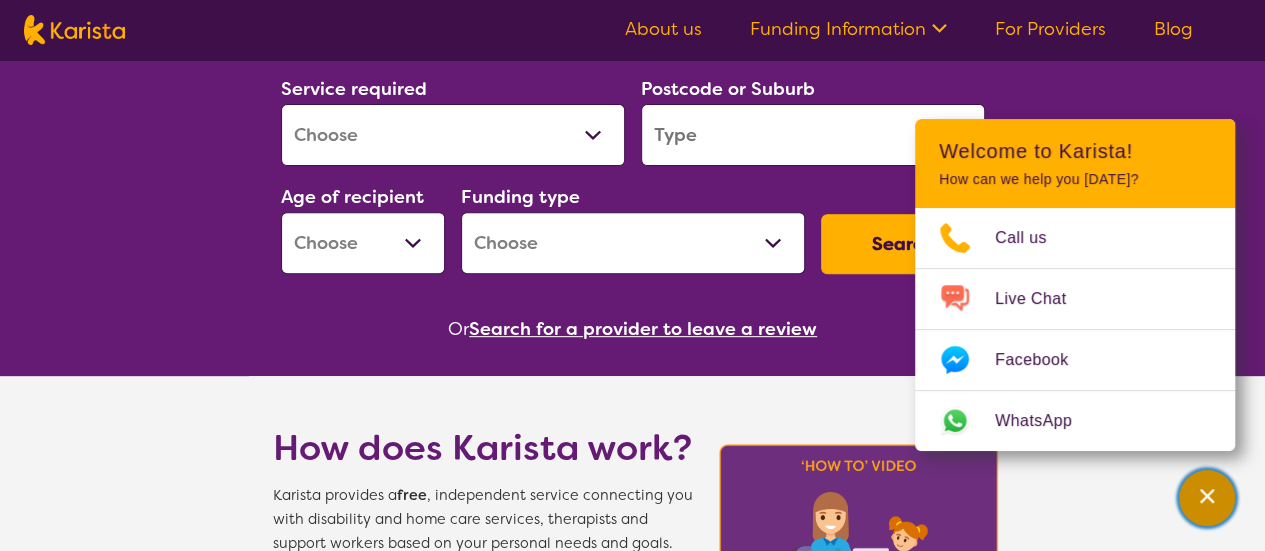click at bounding box center (1207, 498) 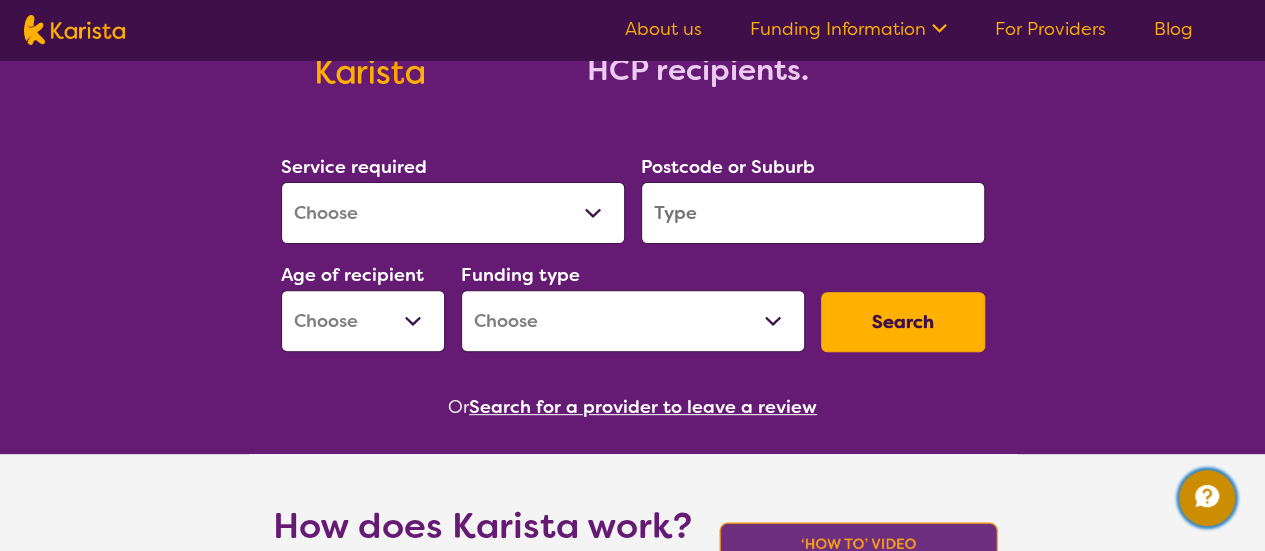 scroll, scrollTop: 200, scrollLeft: 0, axis: vertical 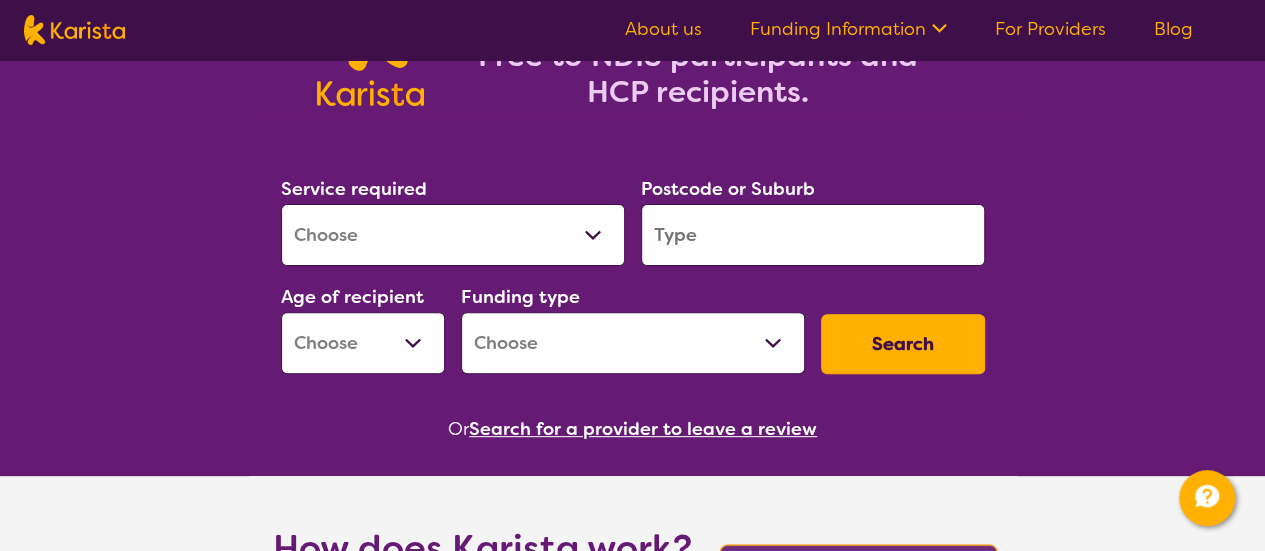 click on "Allied Health Assistant Assessment ([MEDICAL_DATA] or [MEDICAL_DATA]) Behaviour support Counselling Dietitian Domestic and home help Employment Support Exercise physiology Home Care Package Provider Key Worker NDIS Plan management NDIS Support Coordination Nursing services [MEDICAL_DATA] Personal care Physiotherapy [MEDICAL_DATA] Psychology Psychosocial Recovery Coach Respite [MEDICAL_DATA] Support worker Supported accommodation" at bounding box center (453, 235) 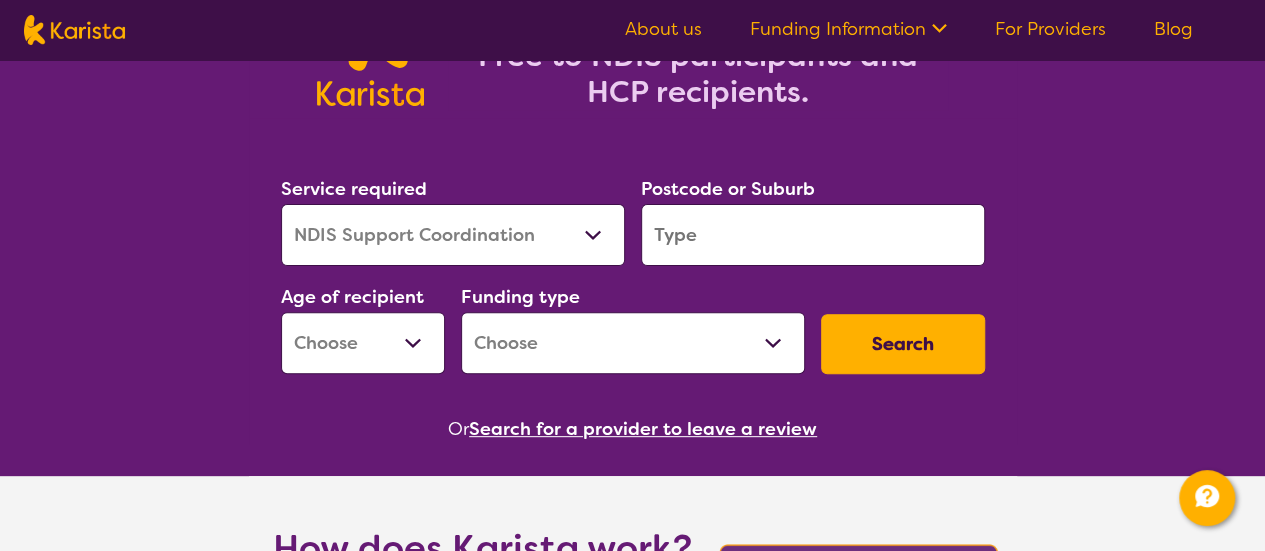 click on "Allied Health Assistant Assessment ([MEDICAL_DATA] or [MEDICAL_DATA]) Behaviour support Counselling Dietitian Domestic and home help Employment Support Exercise physiology Home Care Package Provider Key Worker NDIS Plan management NDIS Support Coordination Nursing services [MEDICAL_DATA] Personal care Physiotherapy [MEDICAL_DATA] Psychology Psychosocial Recovery Coach Respite [MEDICAL_DATA] Support worker Supported accommodation" at bounding box center (453, 235) 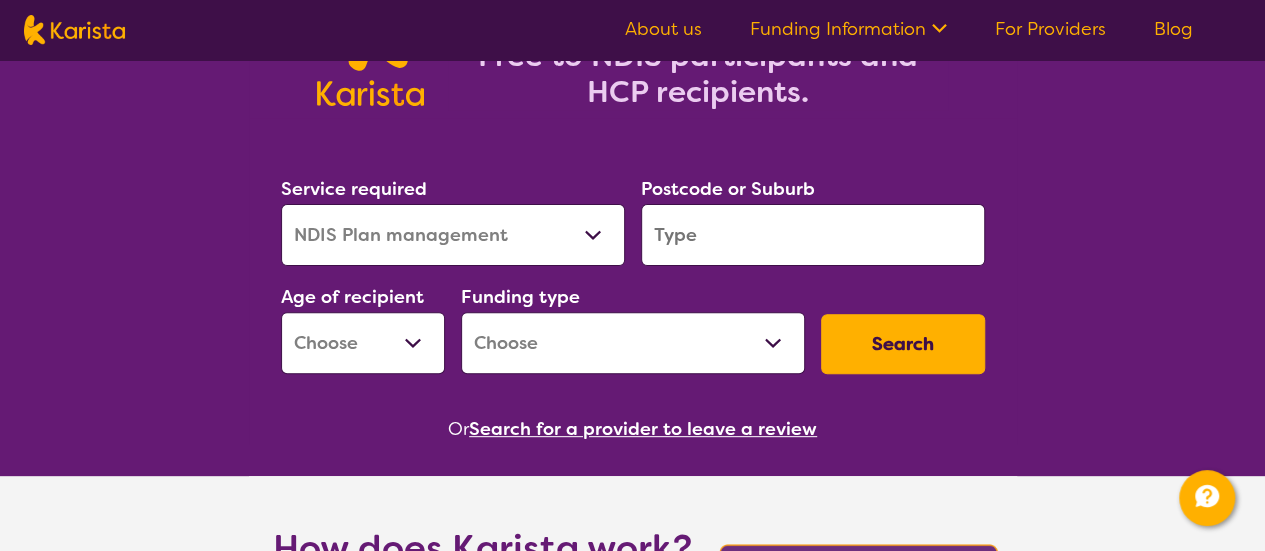 click on "Allied Health Assistant Assessment ([MEDICAL_DATA] or [MEDICAL_DATA]) Behaviour support Counselling Dietitian Domestic and home help Employment Support Exercise physiology Home Care Package Provider Key Worker NDIS Plan management NDIS Support Coordination Nursing services [MEDICAL_DATA] Personal care Physiotherapy [MEDICAL_DATA] Psychology Psychosocial Recovery Coach Respite [MEDICAL_DATA] Support worker Supported accommodation" at bounding box center (453, 235) 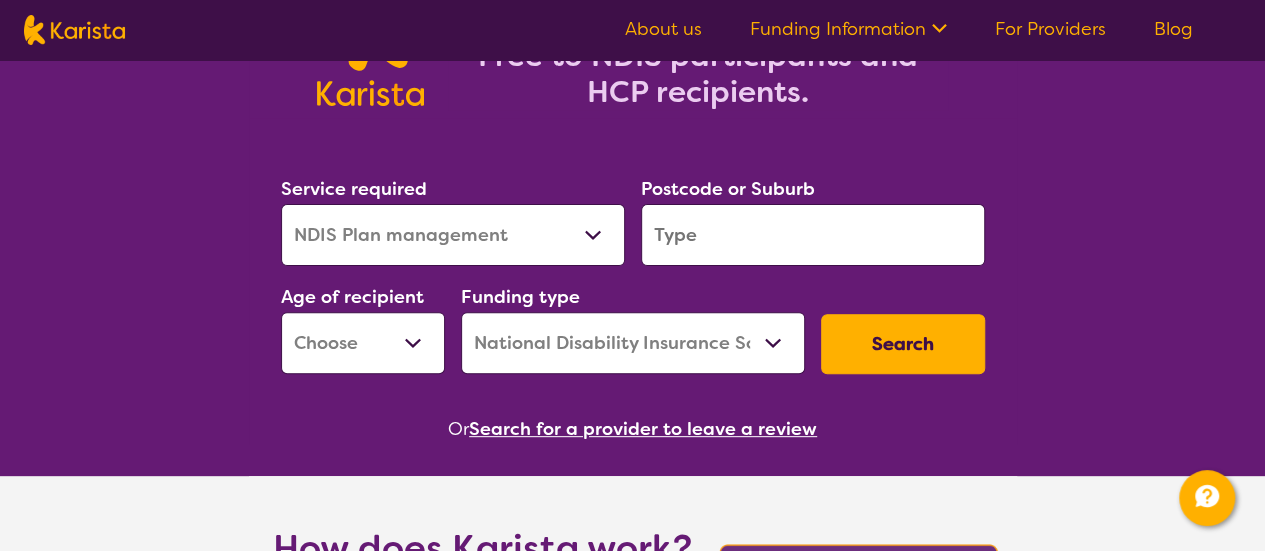 scroll, scrollTop: 300, scrollLeft: 0, axis: vertical 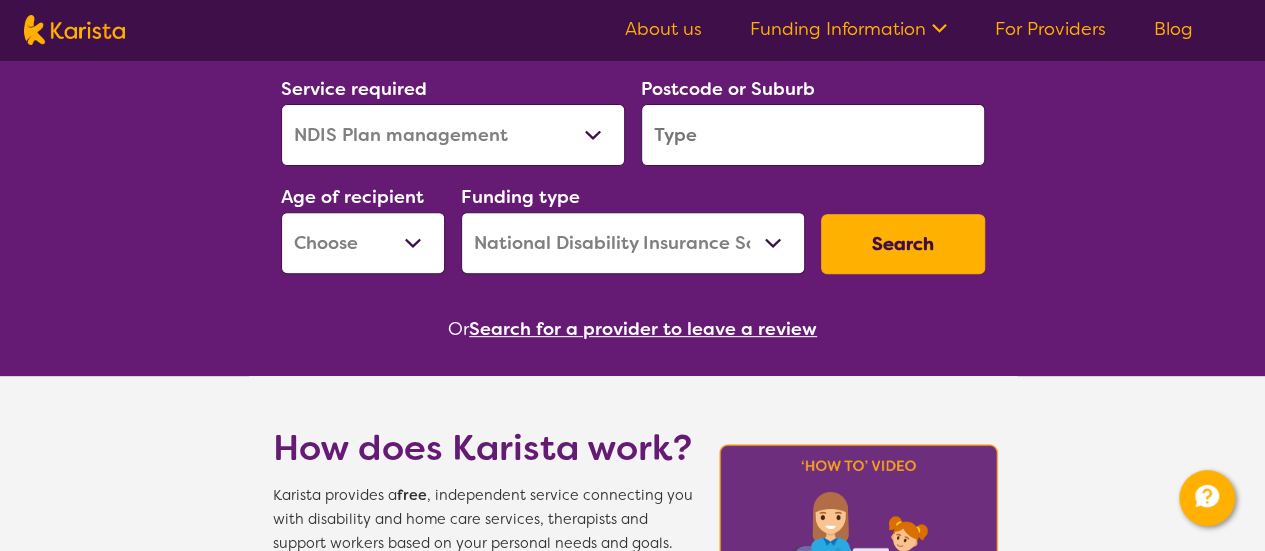 click on "Search" at bounding box center (903, 244) 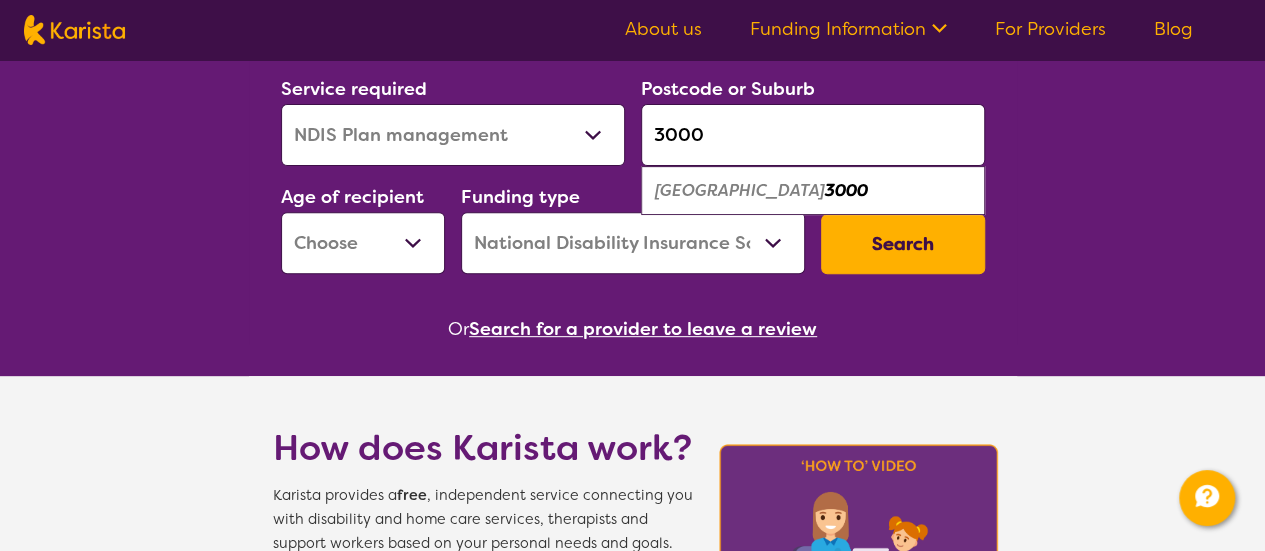 type on "3000" 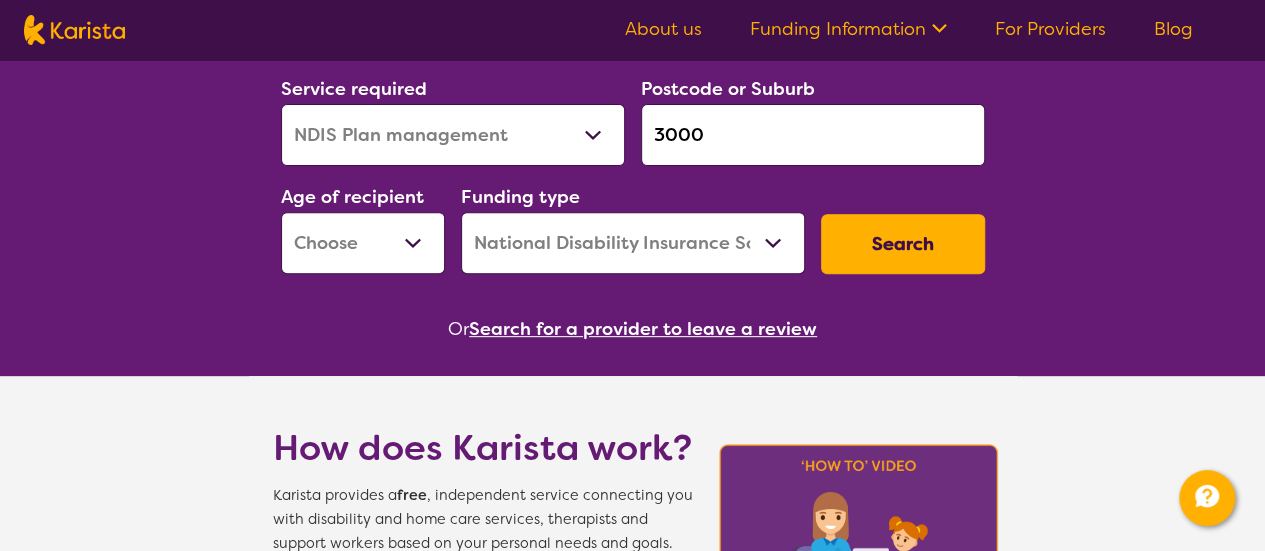 click on "Early Childhood - 0 to 9 Child - 10 to 11 Adolescent - 12 to 17 Adult - 18 to 64 Aged - [DEMOGRAPHIC_DATA]+" at bounding box center [363, 243] 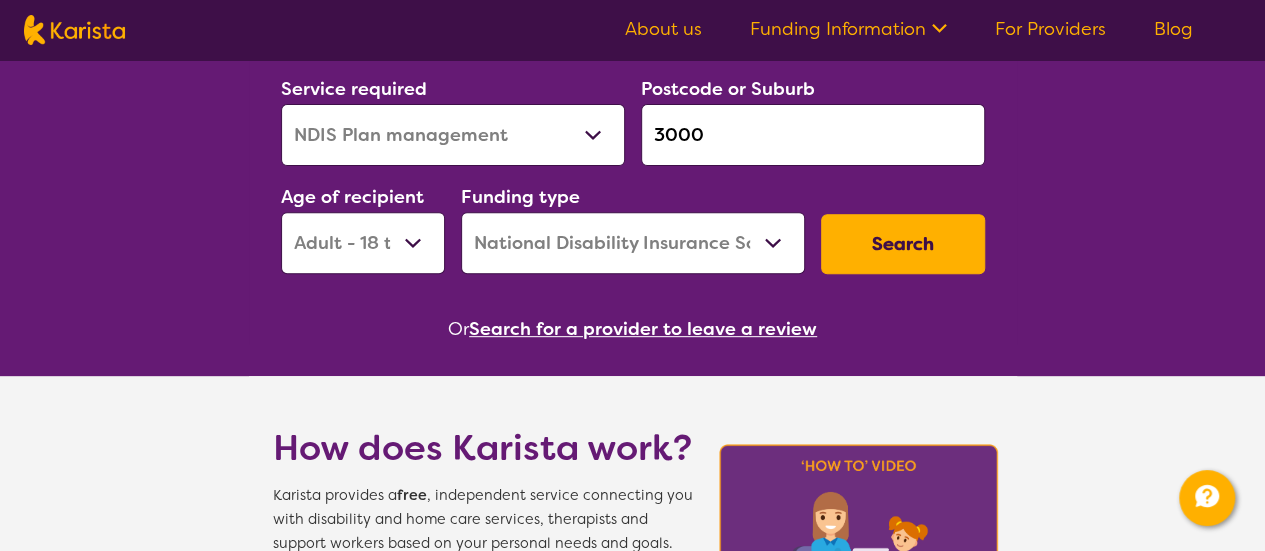 click on "Early Childhood - 0 to 9 Child - 10 to 11 Adolescent - 12 to 17 Adult - 18 to 64 Aged - [DEMOGRAPHIC_DATA]+" at bounding box center [363, 243] 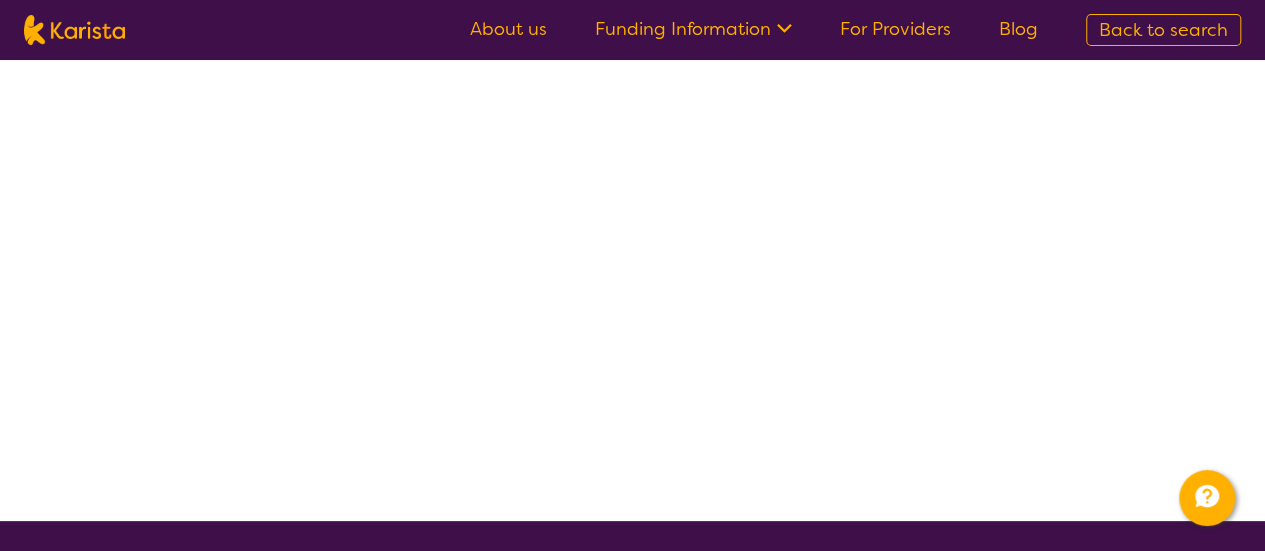 scroll, scrollTop: 0, scrollLeft: 0, axis: both 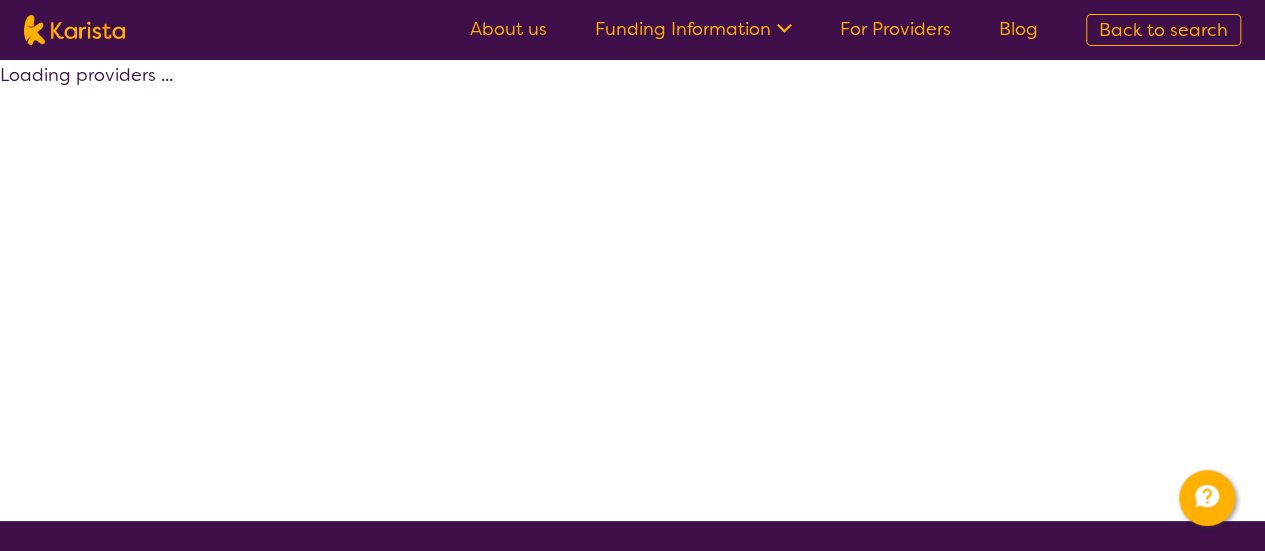 select on "by_score" 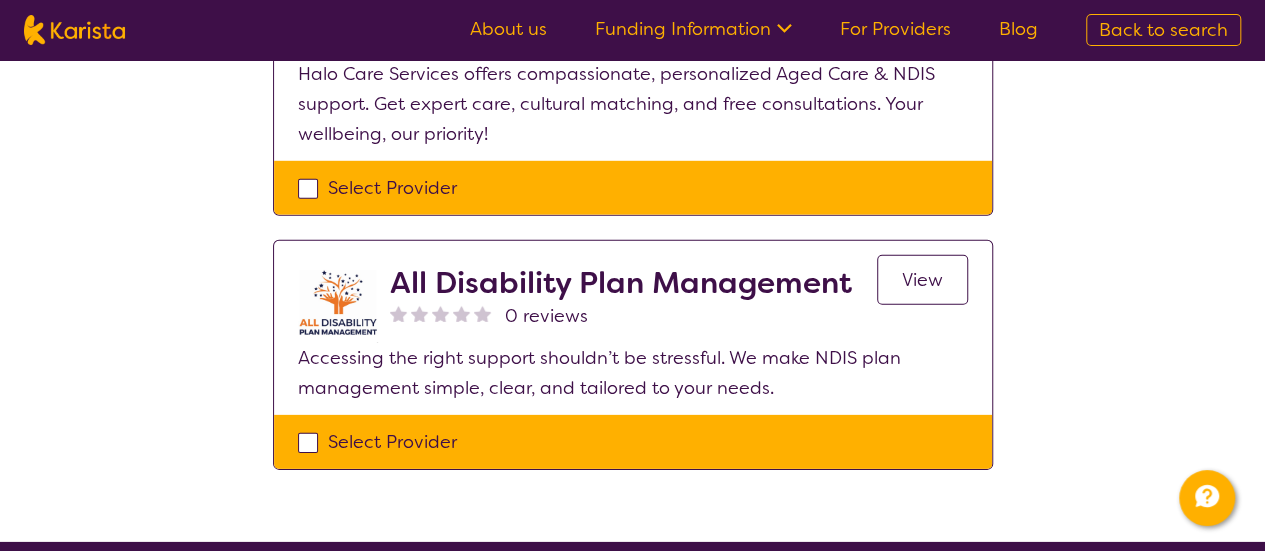 scroll, scrollTop: 3000, scrollLeft: 0, axis: vertical 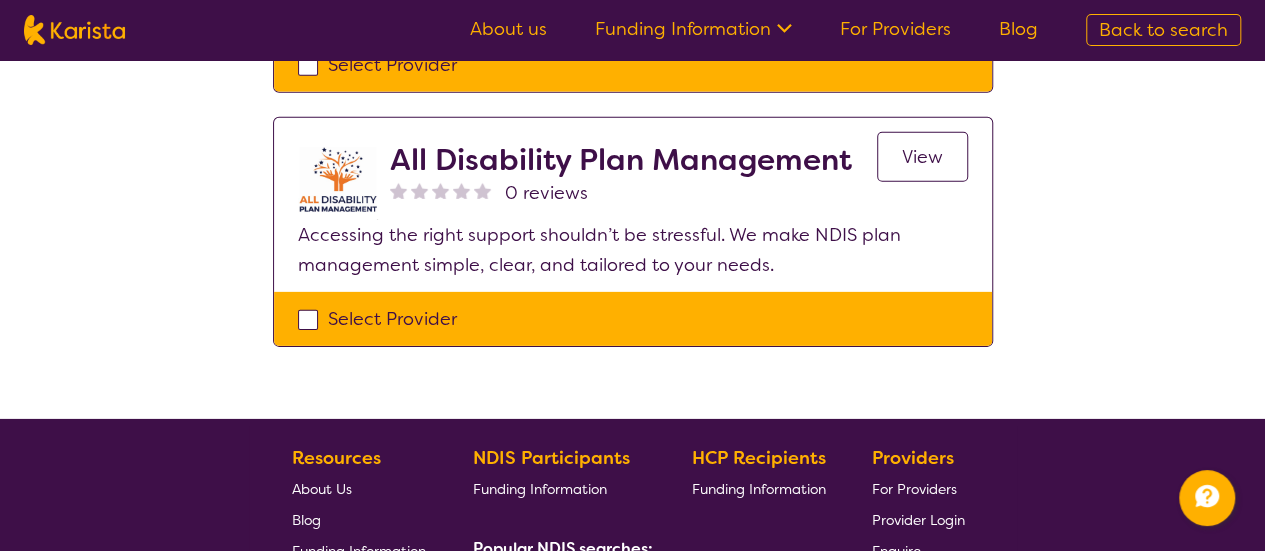 click on "All Disability Plan Management" at bounding box center [621, 160] 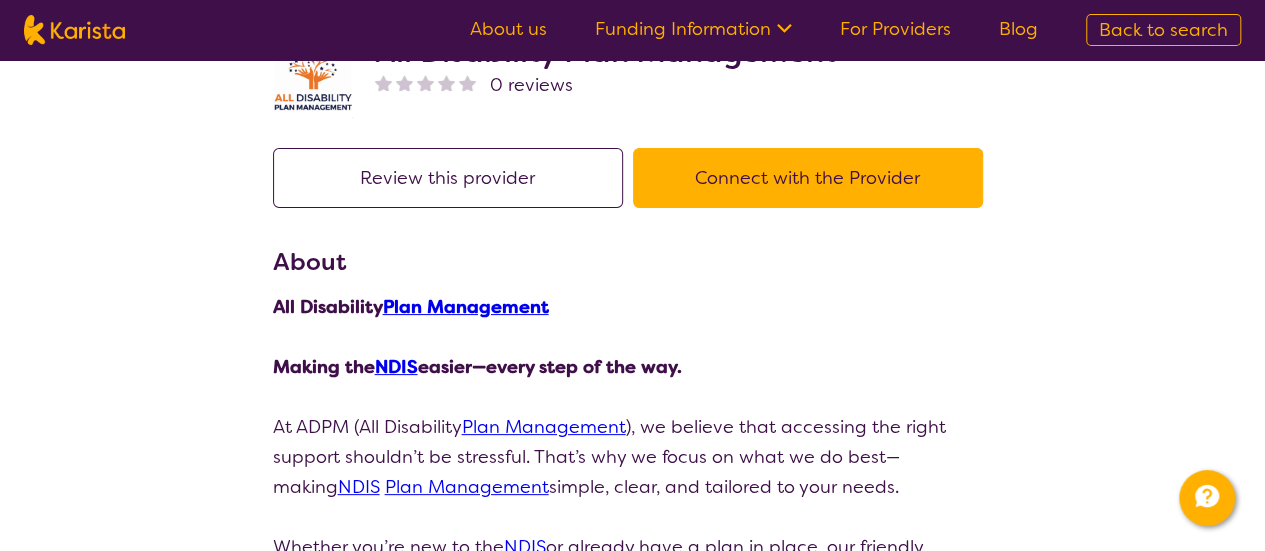 scroll, scrollTop: 0, scrollLeft: 0, axis: both 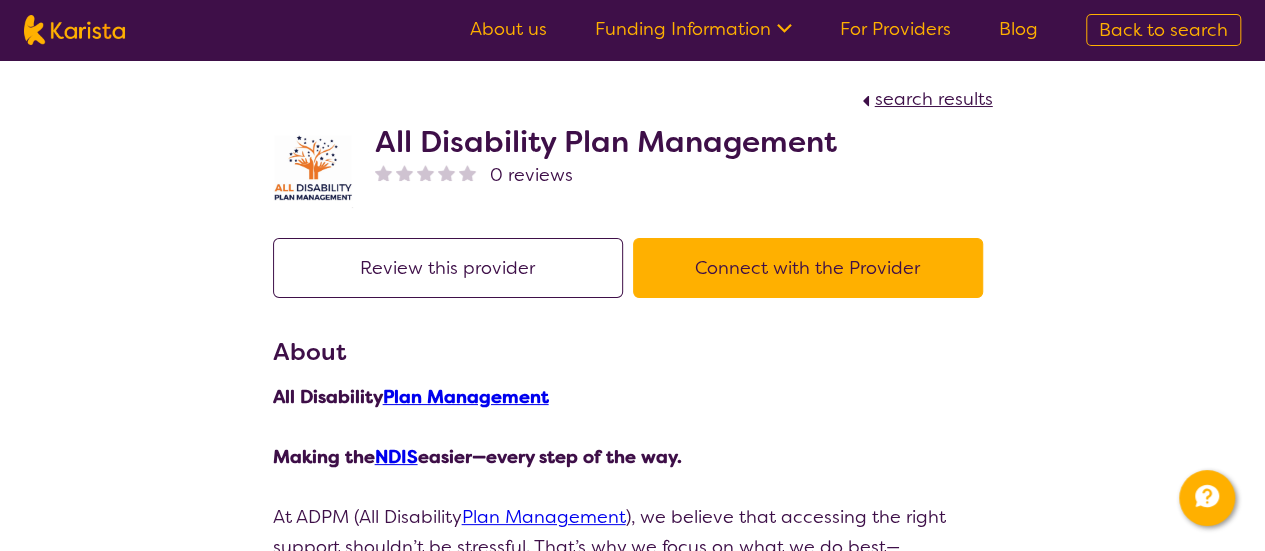 click on "About us Funding Information NDIS - National Disability Insurance Scheme HCP -  Home Care Package Funding For Providers Blog Back to search" at bounding box center [632, 30] 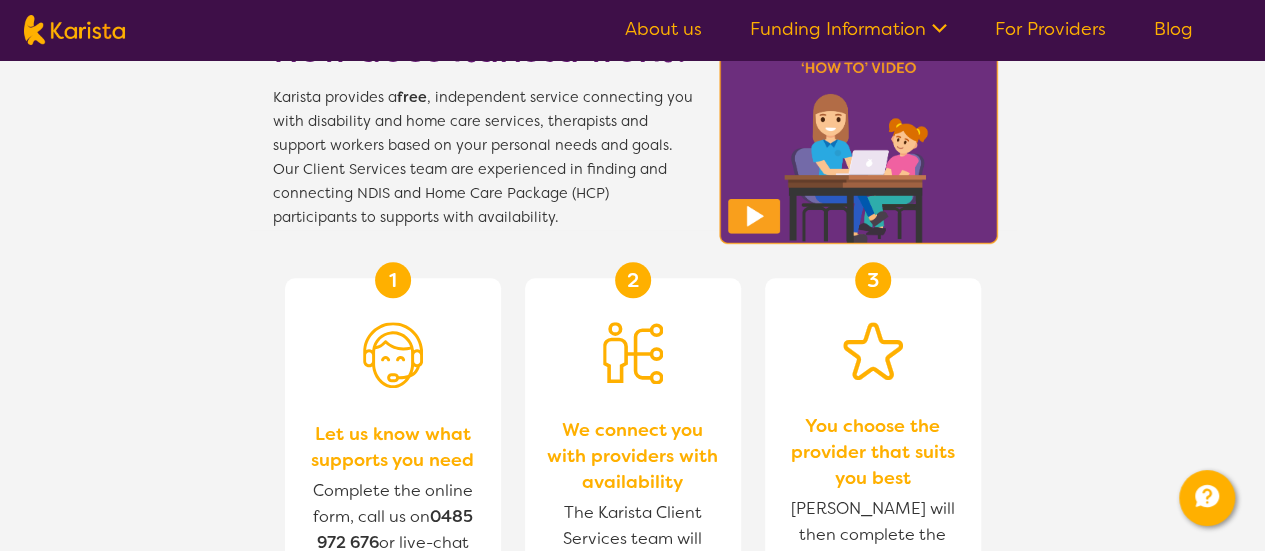 scroll, scrollTop: 600, scrollLeft: 0, axis: vertical 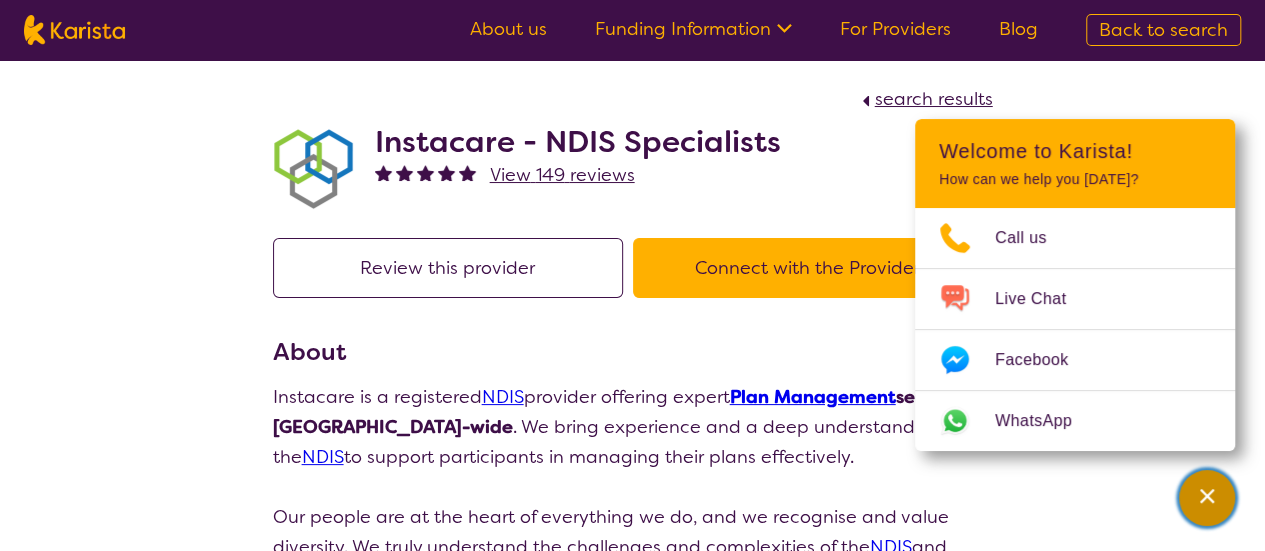 click 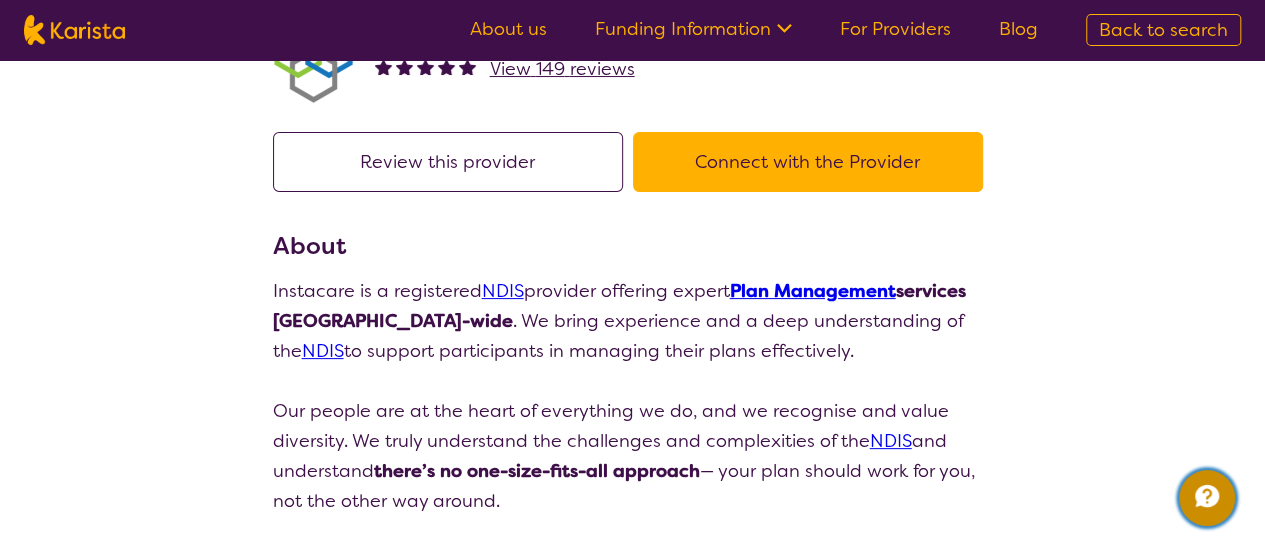 scroll, scrollTop: 0, scrollLeft: 0, axis: both 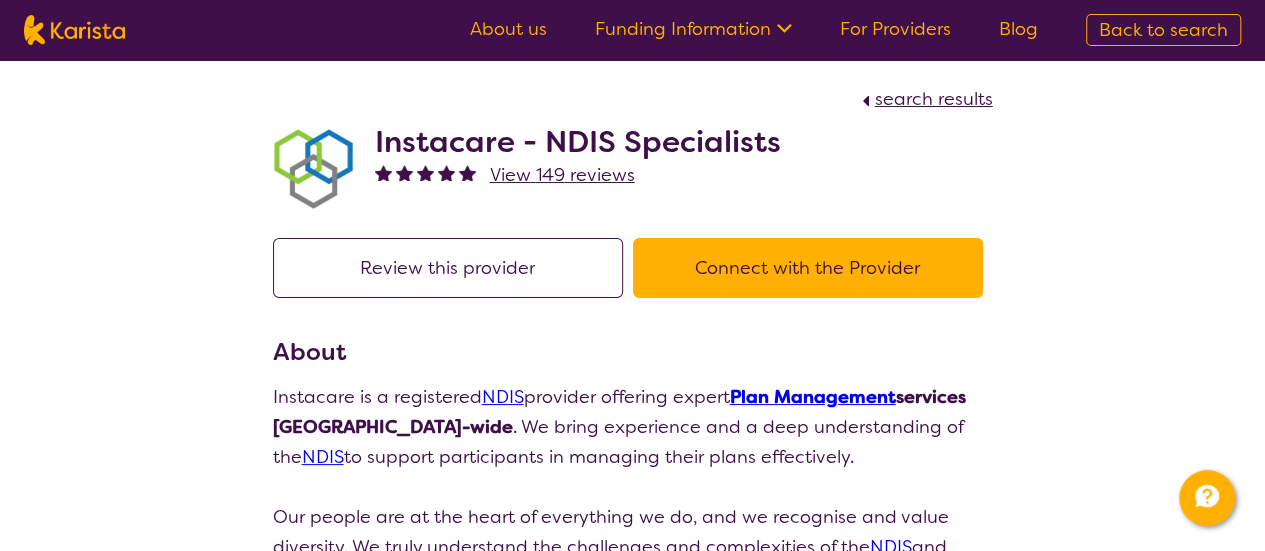 click on "View   149   reviews" at bounding box center [562, 175] 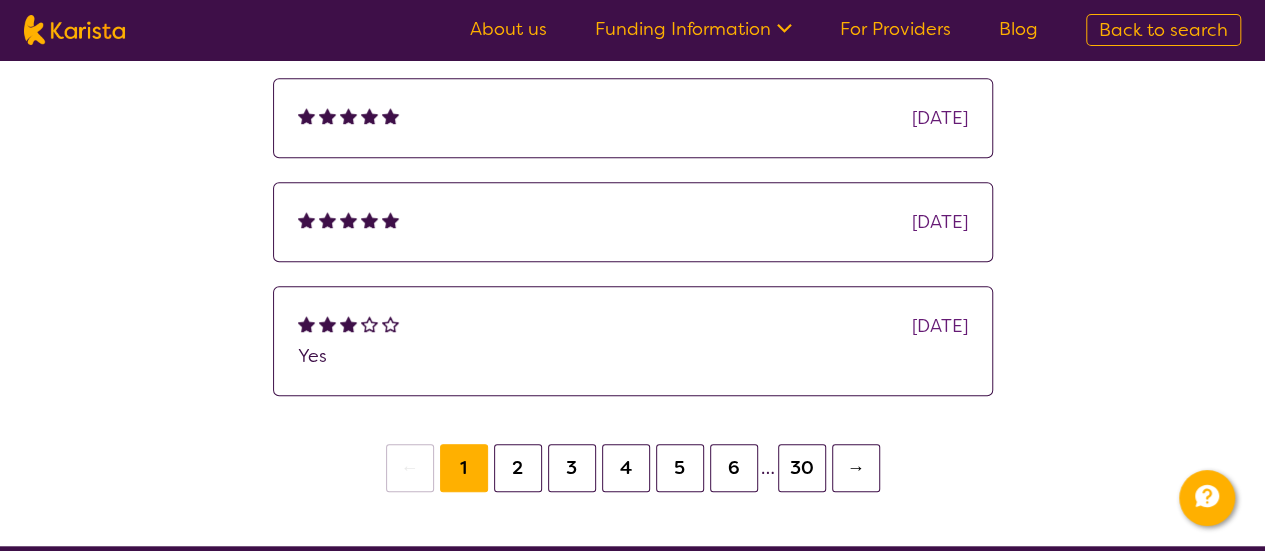 scroll, scrollTop: 660, scrollLeft: 0, axis: vertical 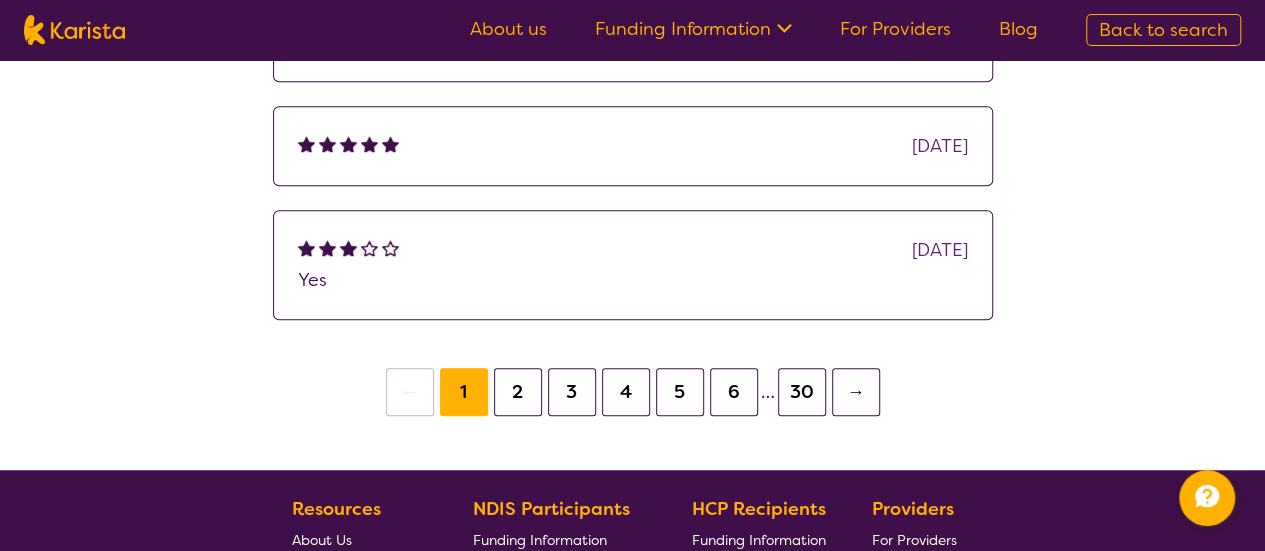 click on "2" at bounding box center [518, 392] 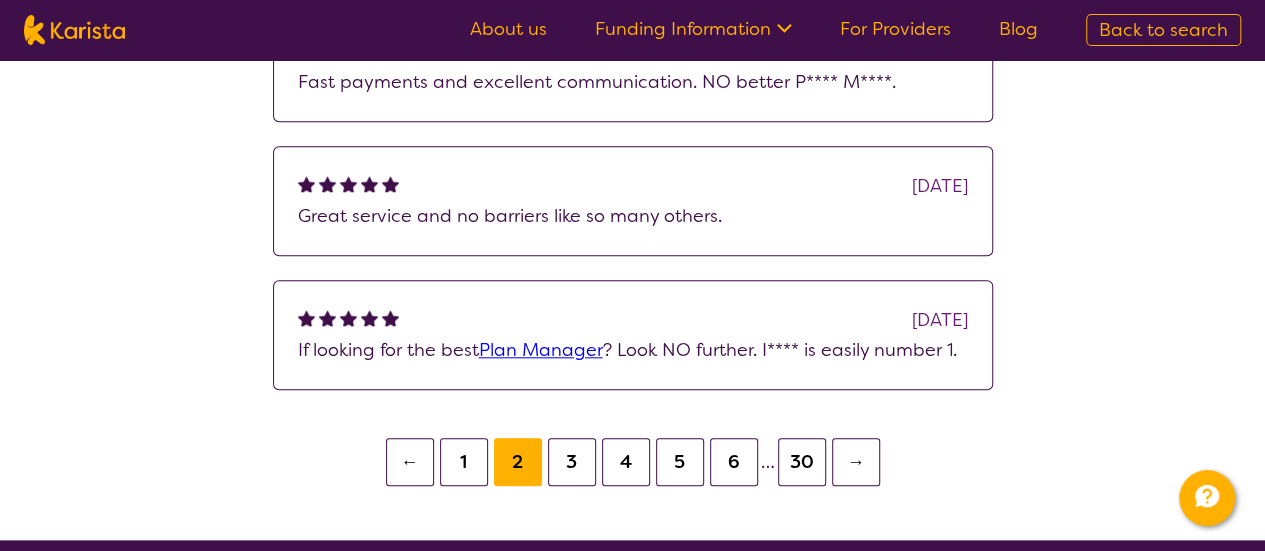 scroll, scrollTop: 1160, scrollLeft: 0, axis: vertical 